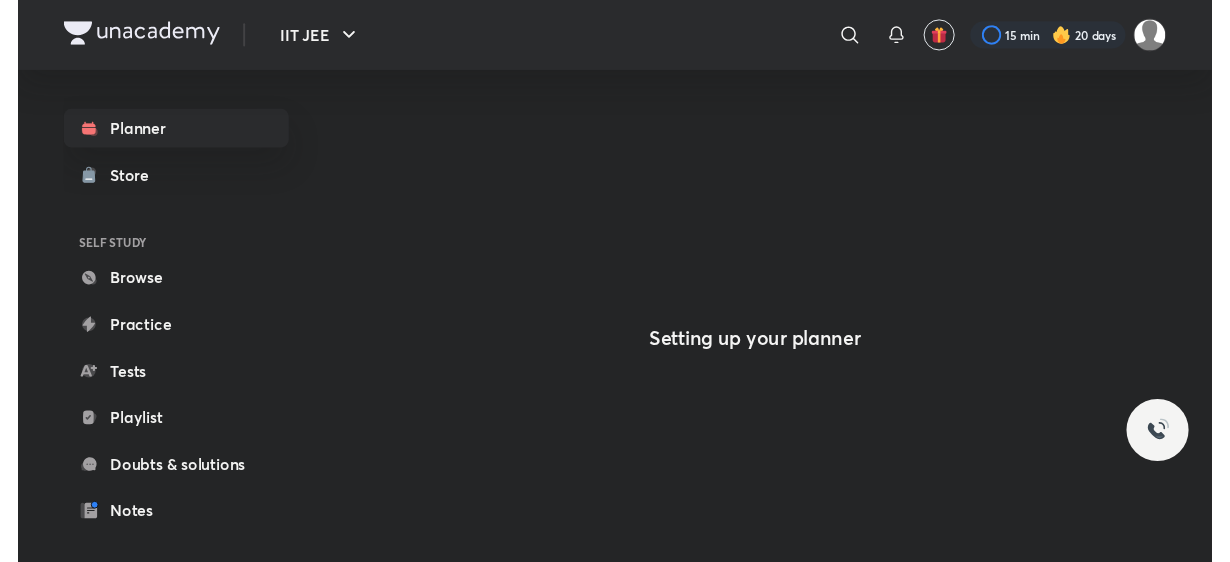 scroll, scrollTop: 0, scrollLeft: 0, axis: both 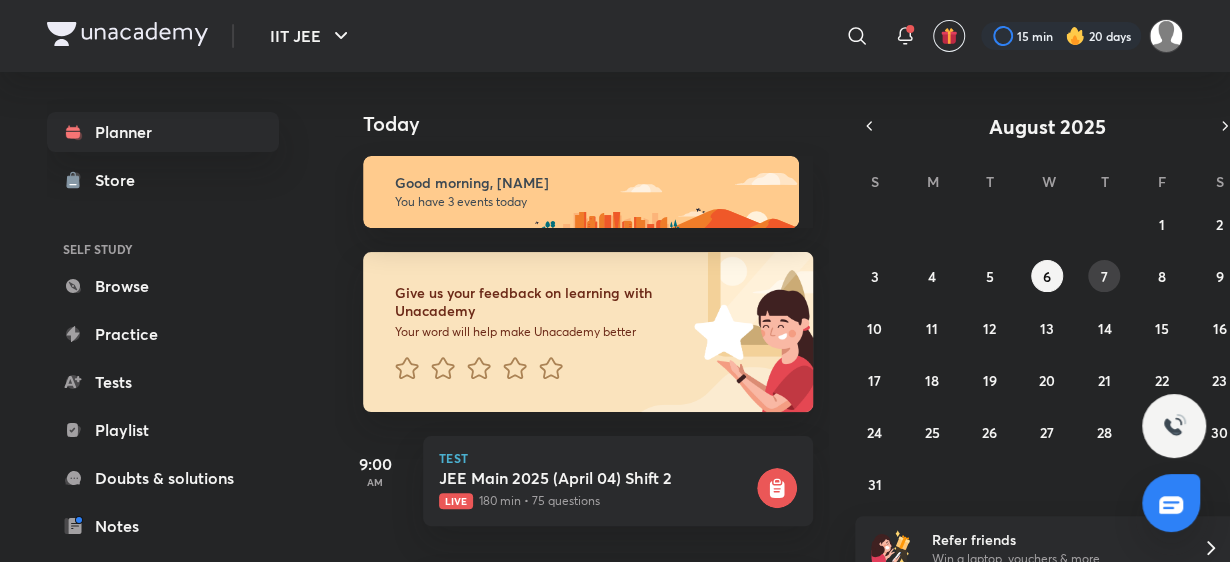 click on "7" at bounding box center (1104, 276) 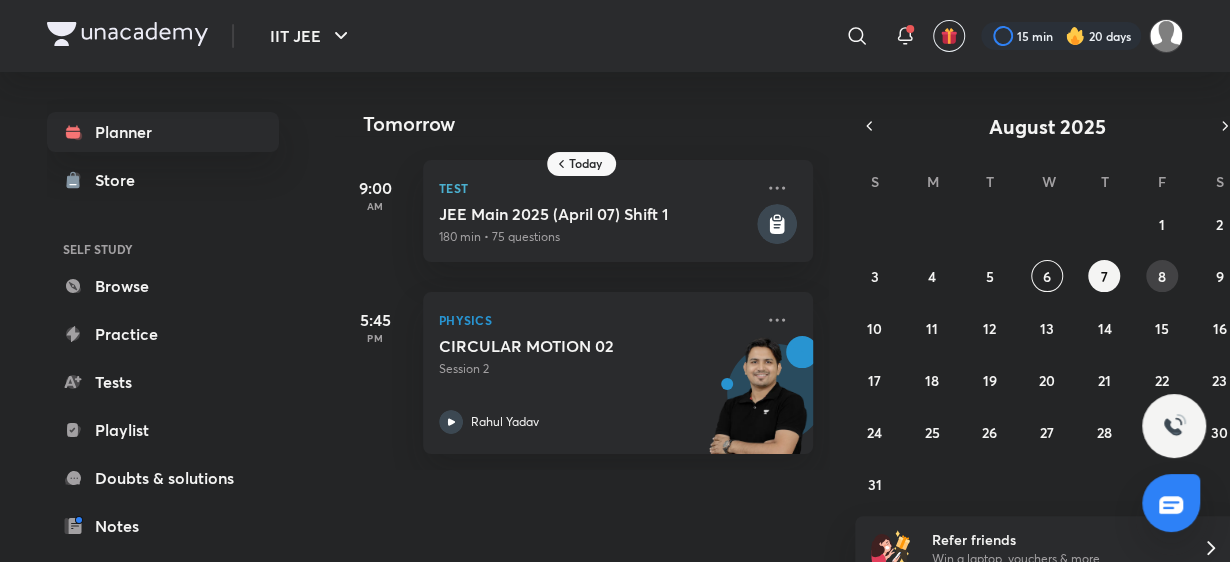 click on "8" at bounding box center (1162, 276) 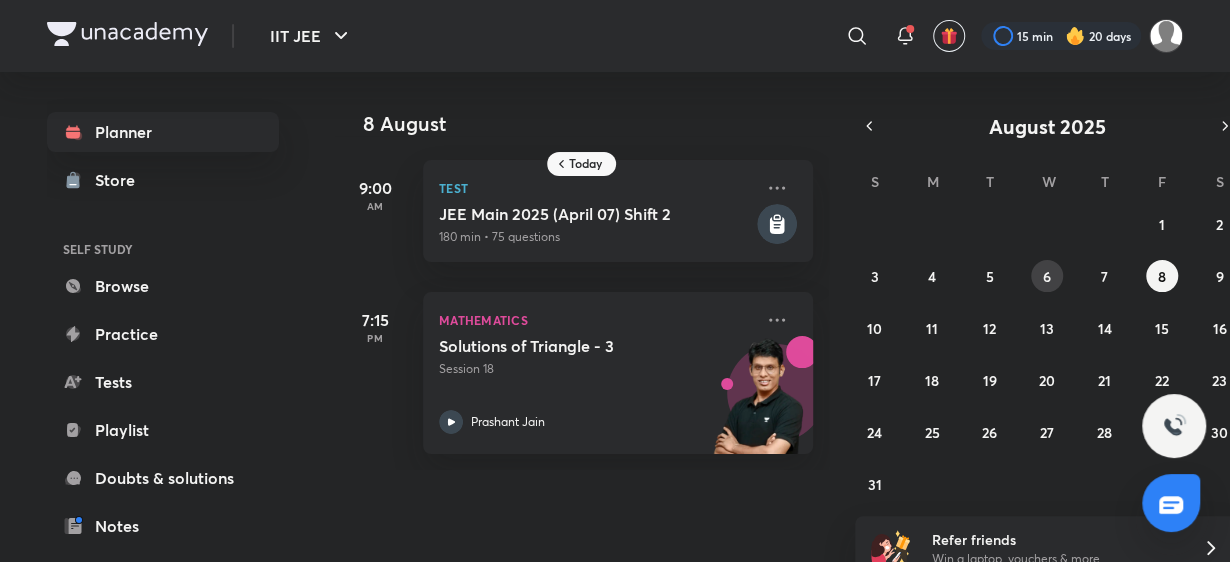 click on "6" at bounding box center [1047, 276] 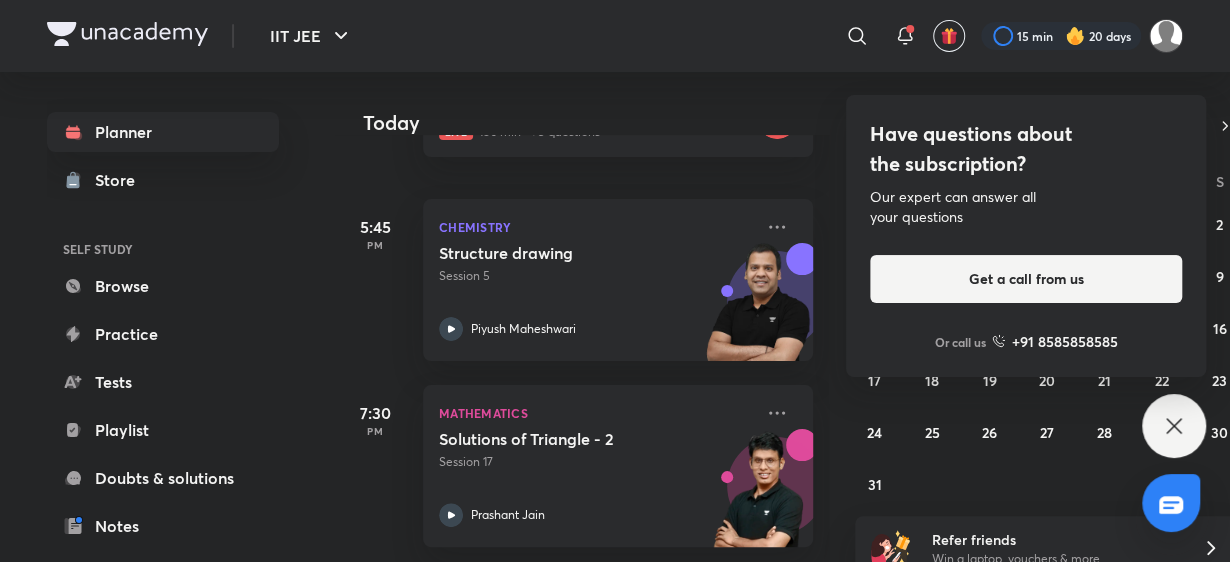scroll, scrollTop: 0, scrollLeft: 0, axis: both 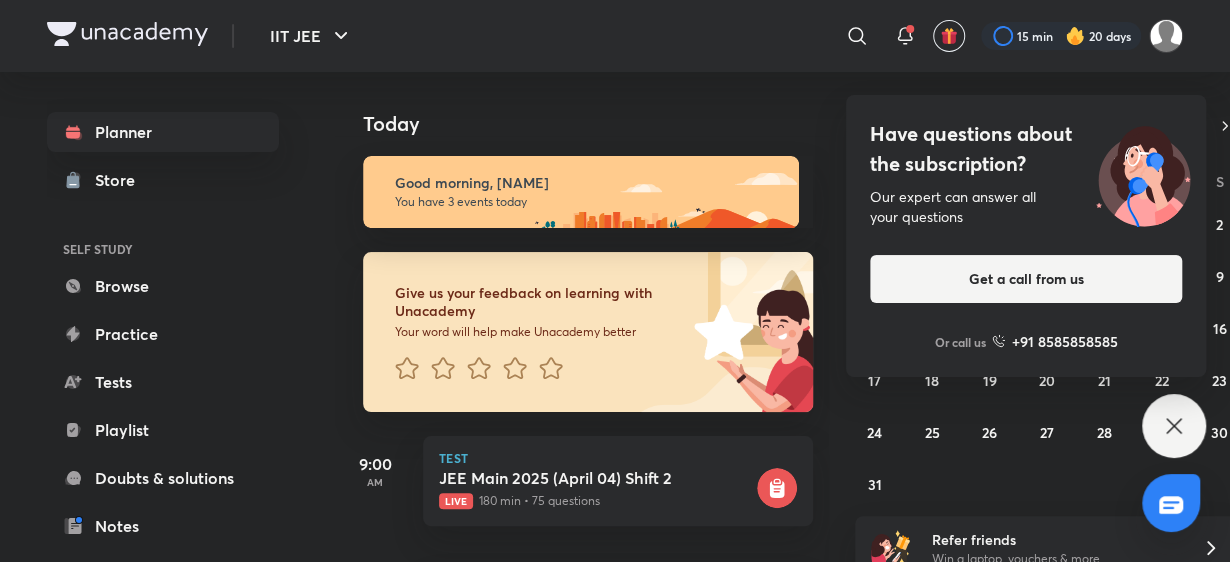 click on "Have questions about the subscription? Our expert can answer all your questions Get a call from us Or call us +91 8585858585" at bounding box center [1174, 426] 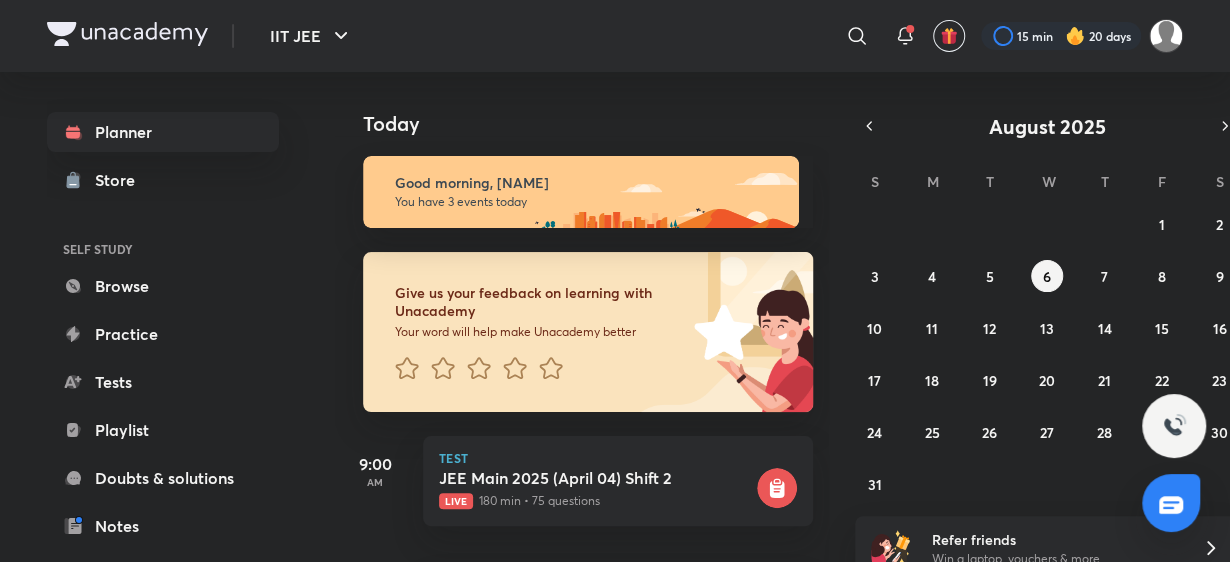 click on "27 28 29 30 31 1 2 3 4 5 6 7 8 9 10 11 12 13 14 15 16 17 18 19 20 21 22 23 24 25 26 27 28 29 30 31 1 2 3 4 5 6" at bounding box center (1047, 354) 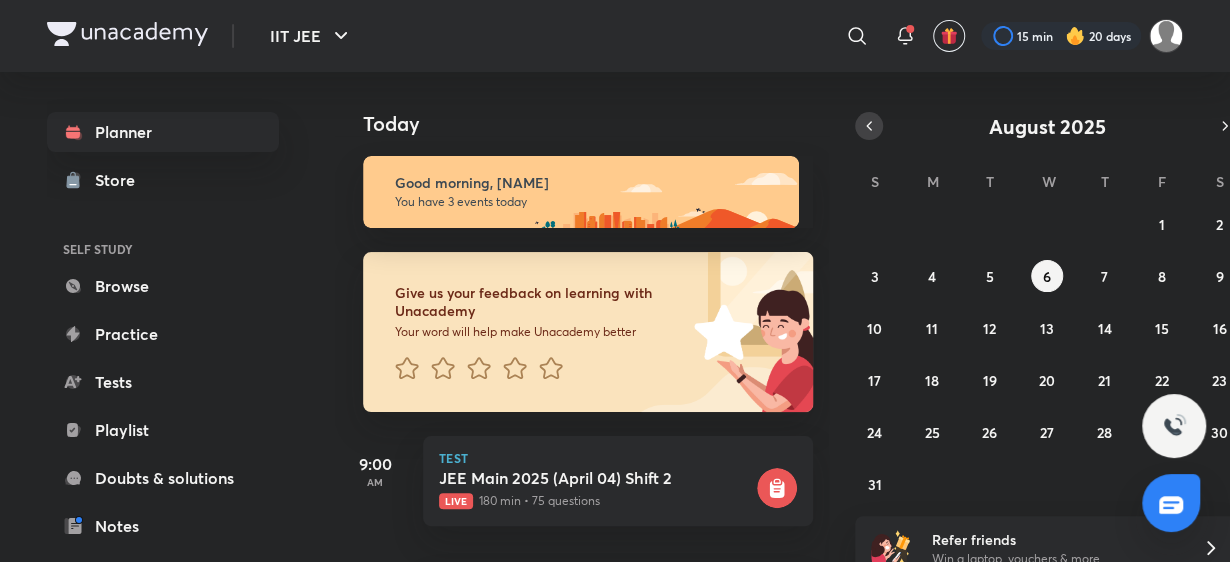 click at bounding box center (869, 126) 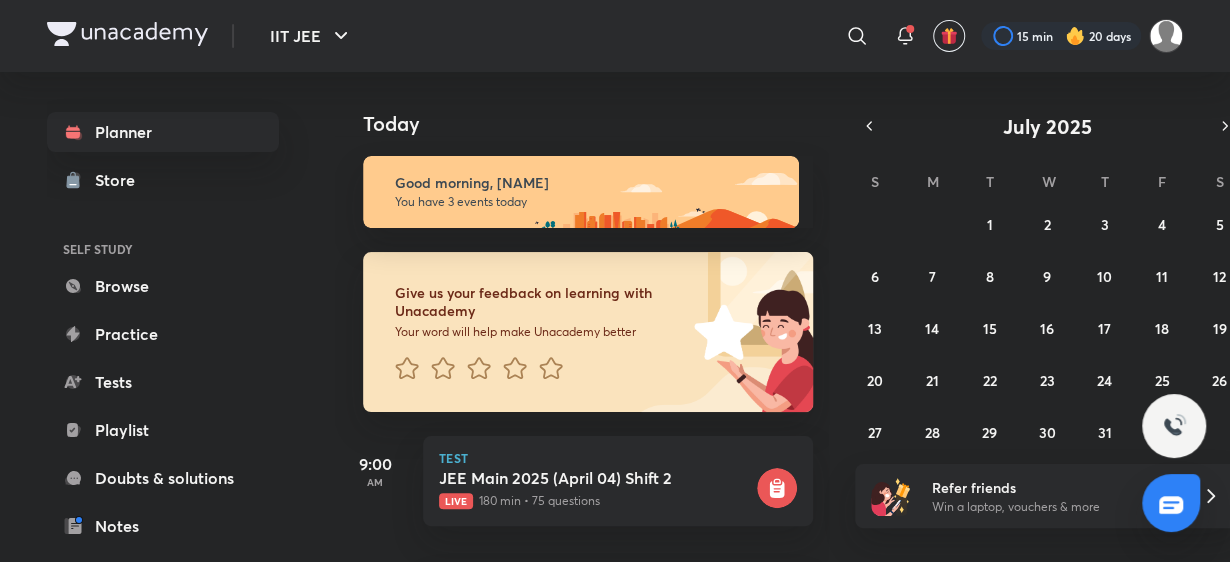 click on "July 2025 S M T W T F S 29 30 1 2 3 4 5 6 7 8 9 10 11 12 13 14 15 16 17 18 19 20 21 22 23 24 25 26 27 28 29 30 31 1 2" at bounding box center (1047, 280) 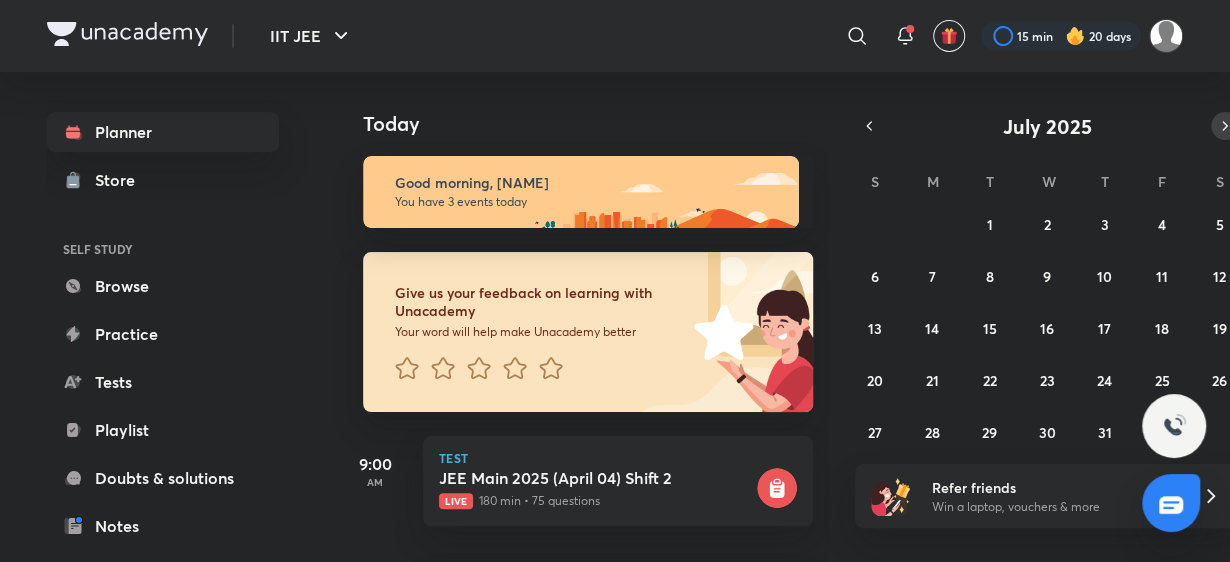 click at bounding box center (1225, 126) 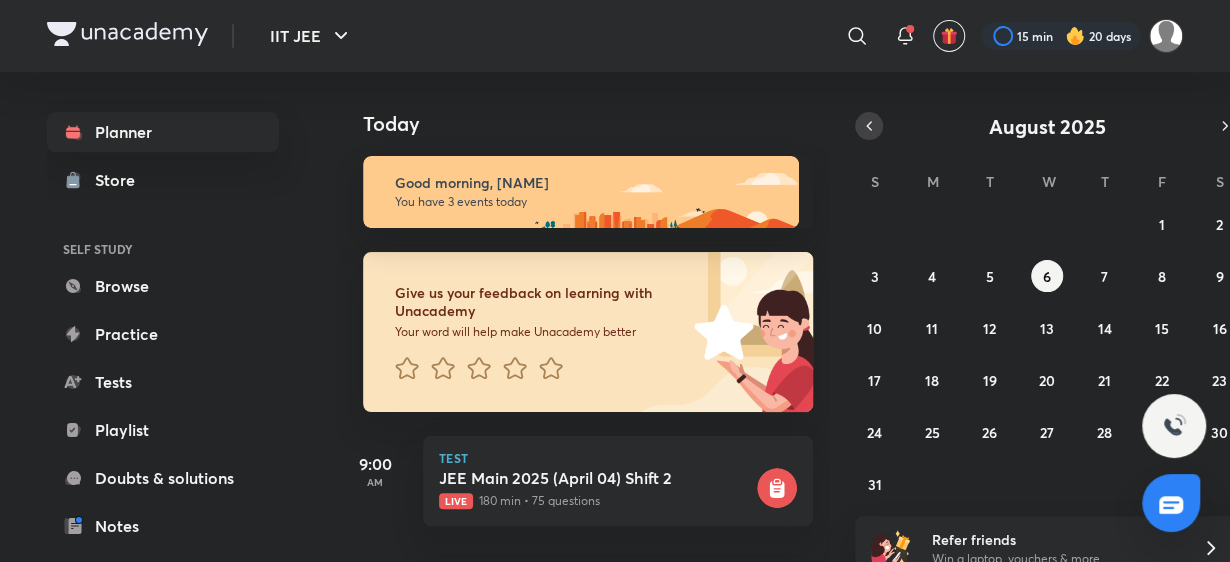 click 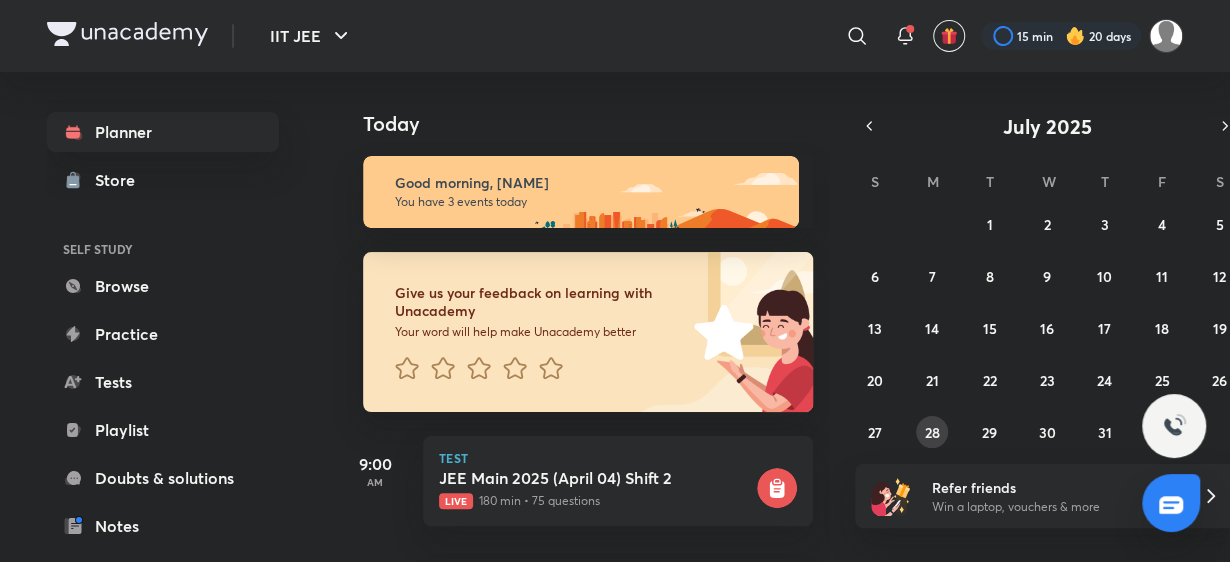 click on "28" at bounding box center (932, 432) 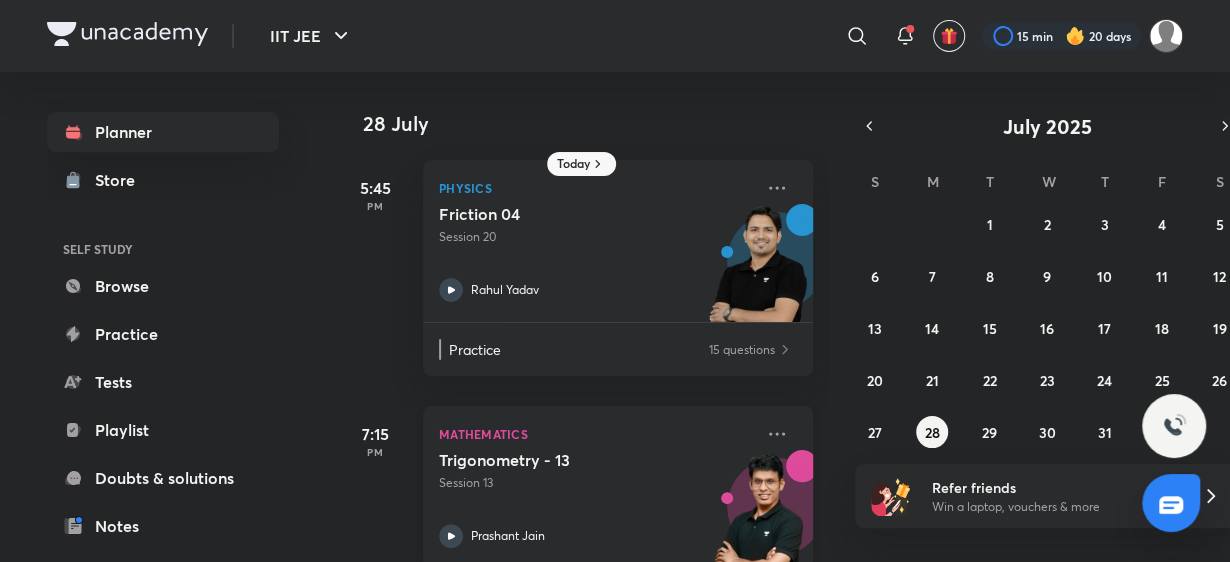 click 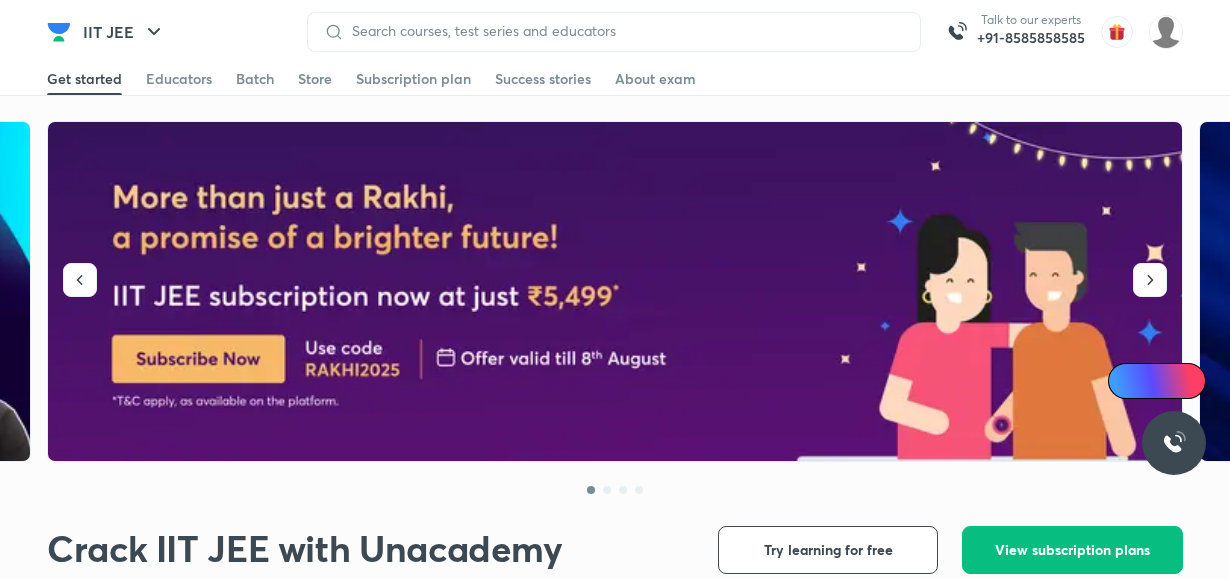 scroll, scrollTop: 0, scrollLeft: 0, axis: both 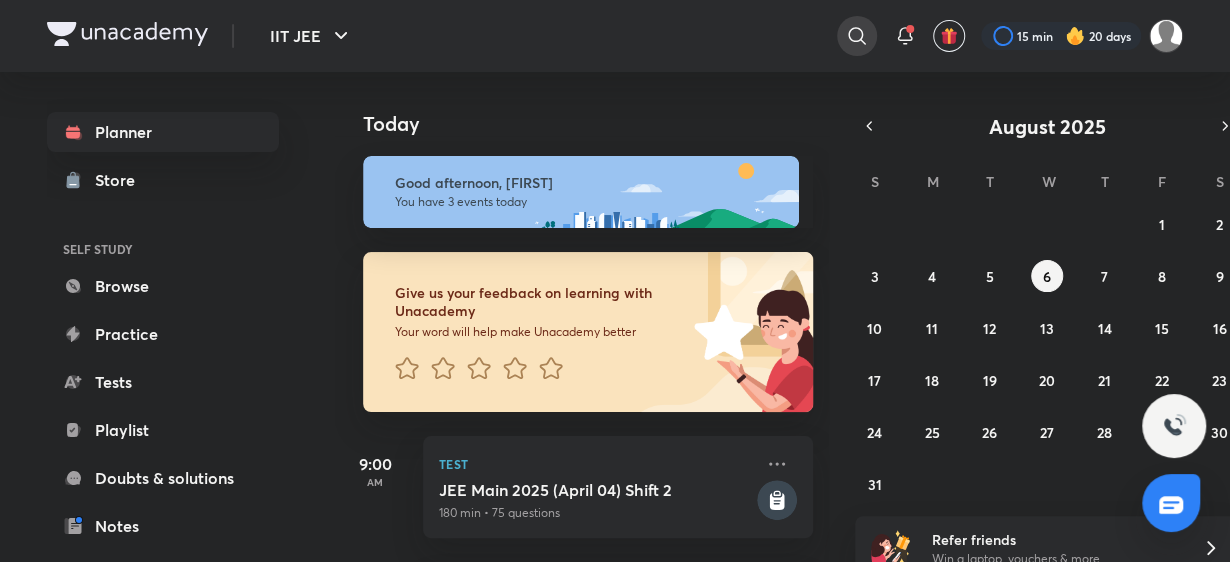 click 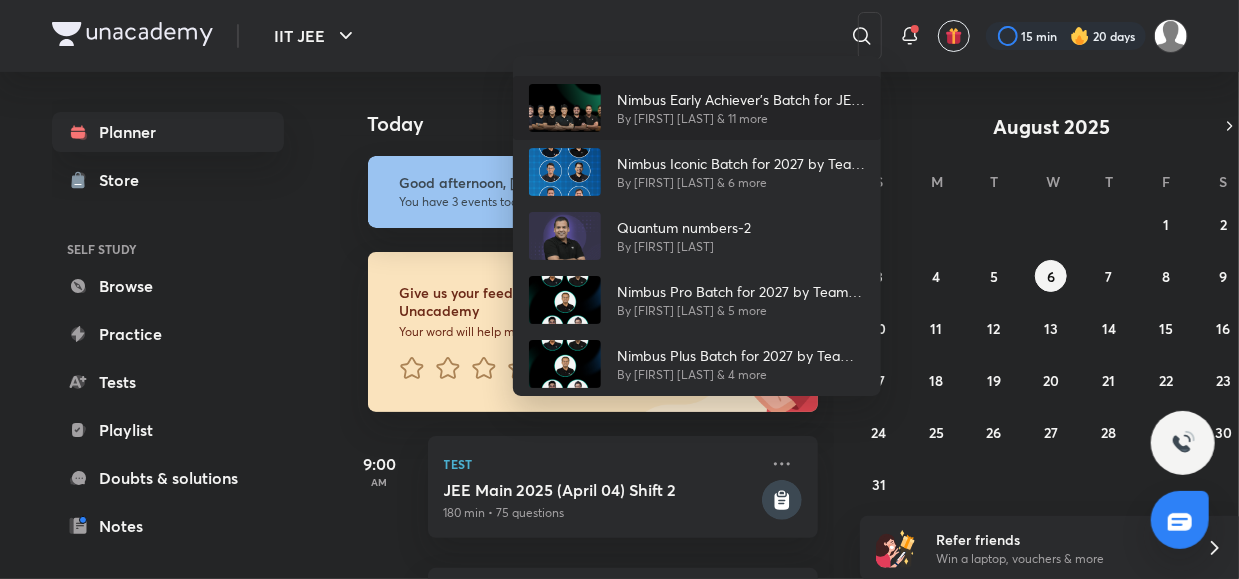 click on "By [FIRST] [LAST] & 11 more" at bounding box center [741, 119] 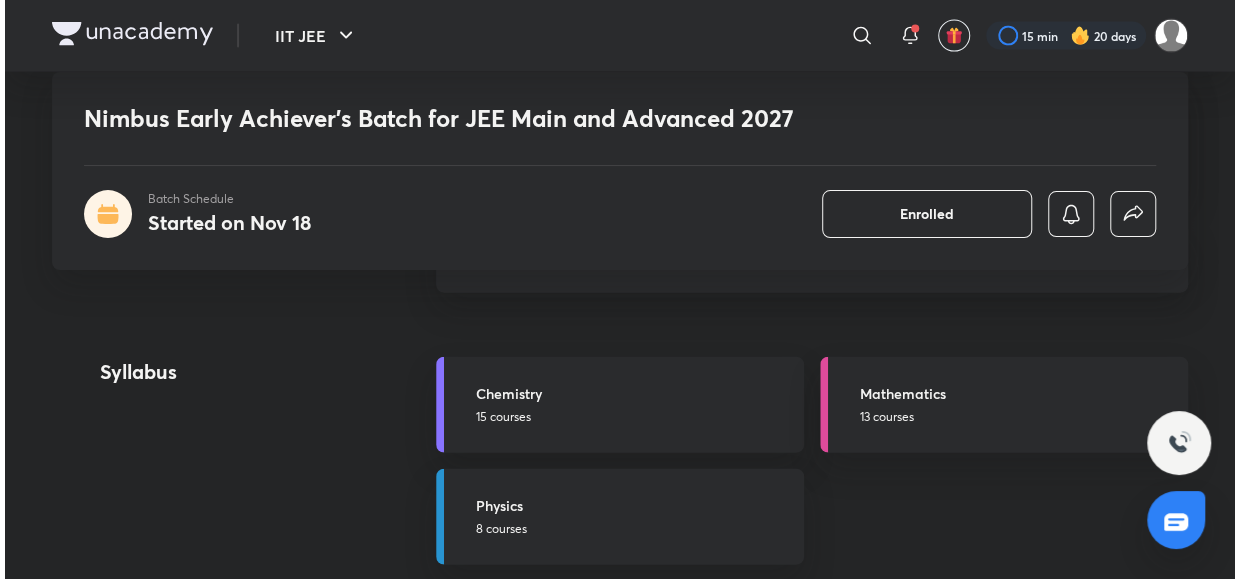 scroll, scrollTop: 2076, scrollLeft: 0, axis: vertical 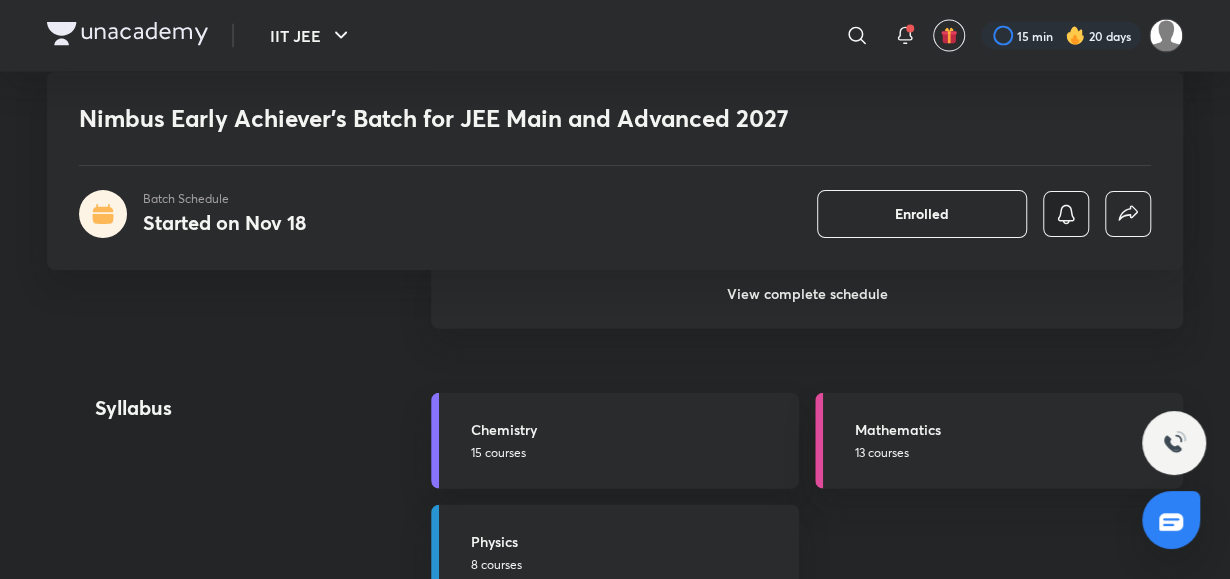 click at bounding box center [1066, 214] 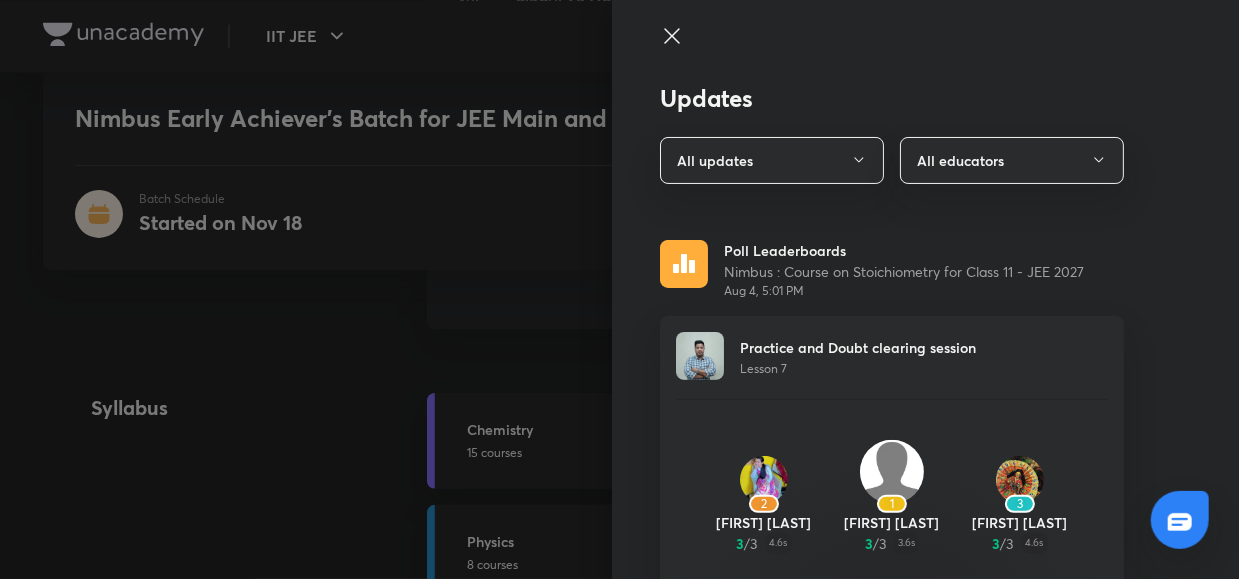 scroll, scrollTop: 0, scrollLeft: 0, axis: both 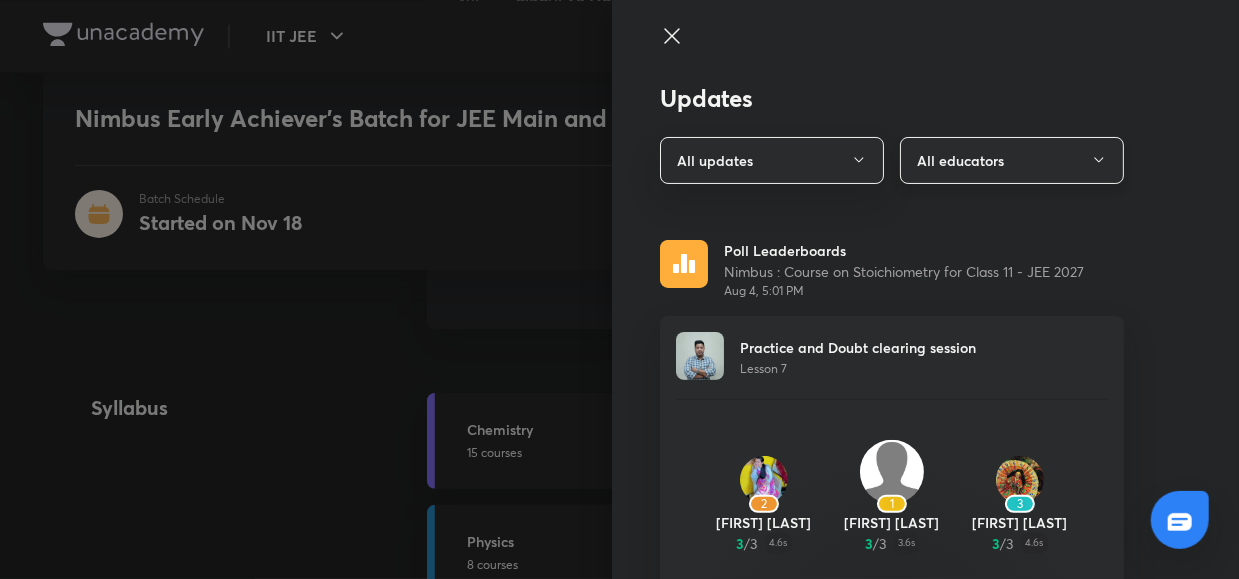 click on "All educators" at bounding box center (1012, 160) 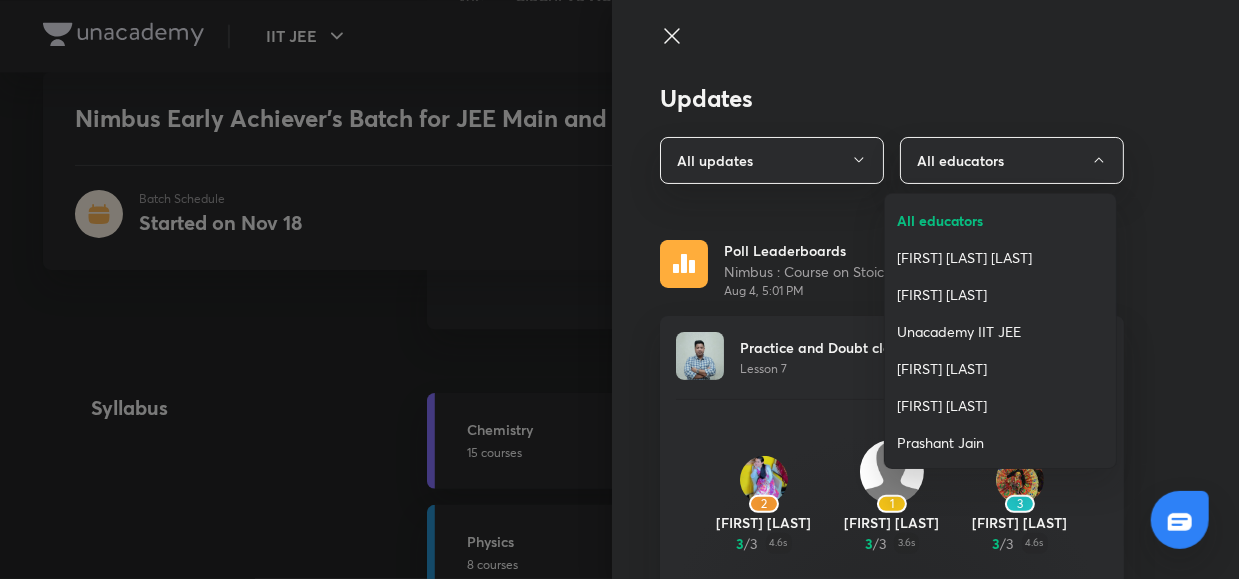 click on "Prashant Jain" at bounding box center [1000, 442] 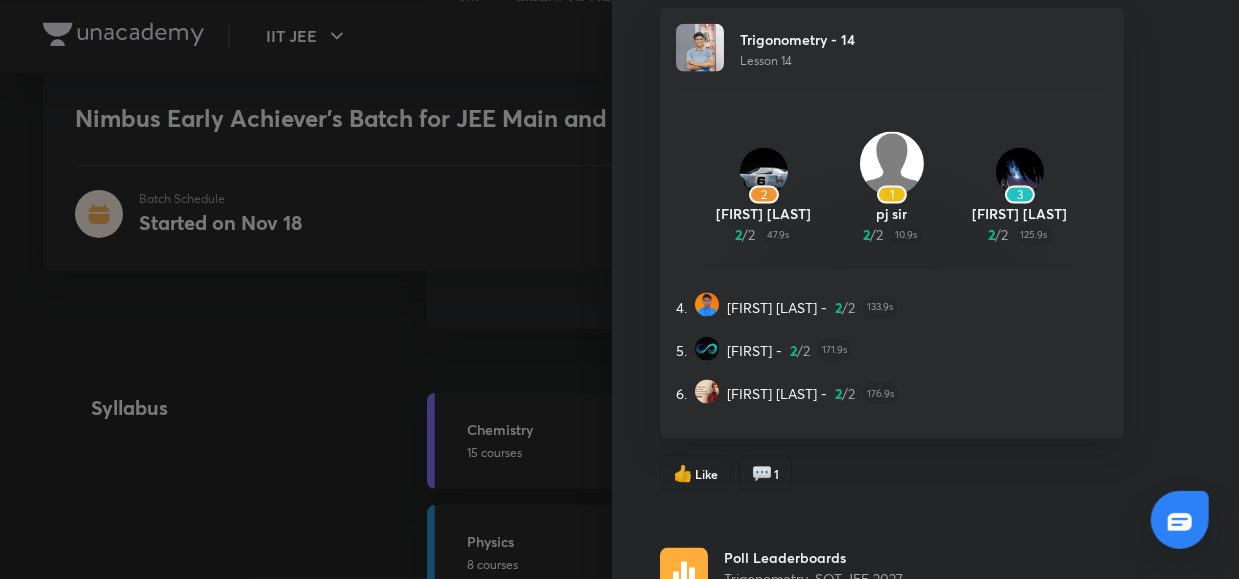 scroll, scrollTop: 0, scrollLeft: 0, axis: both 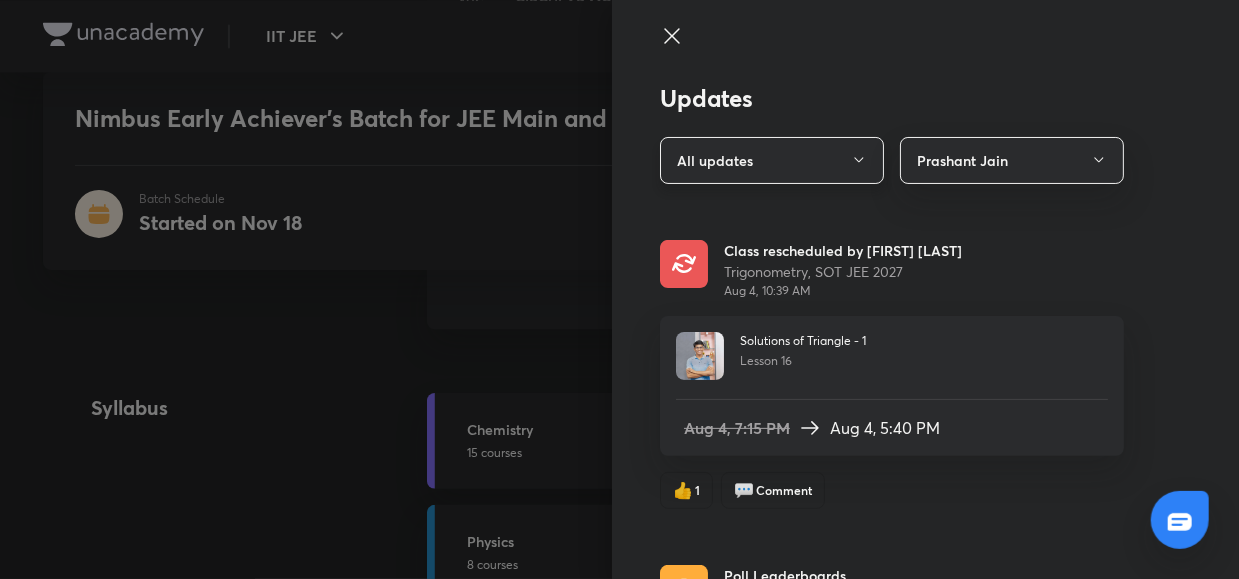 click on "All updates" at bounding box center (772, 160) 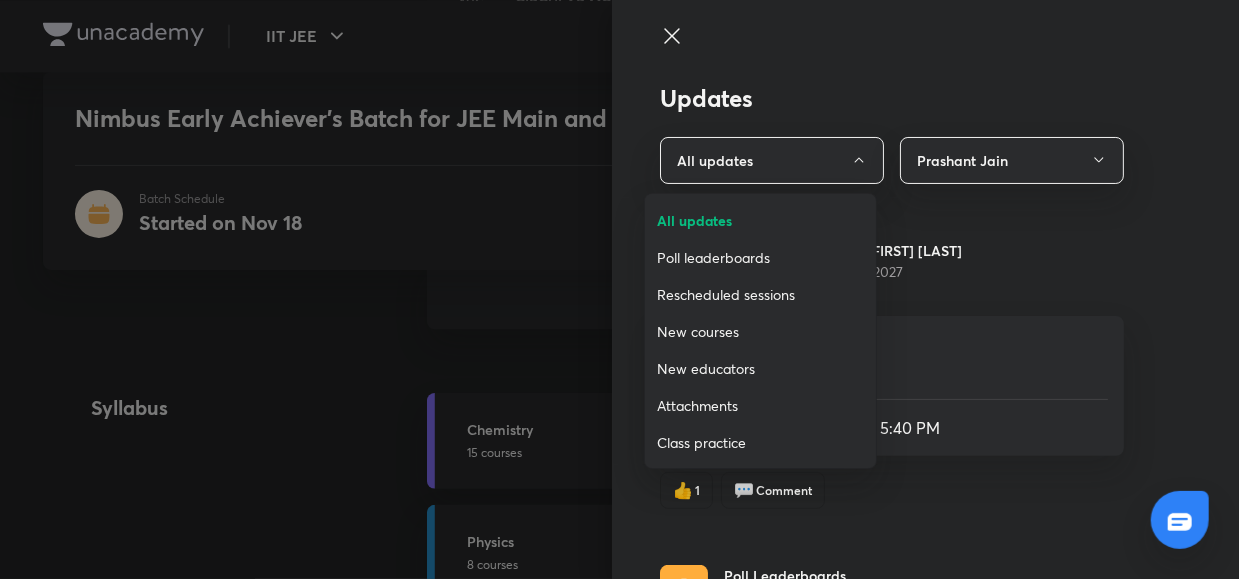 click on "Attachments" at bounding box center (760, 405) 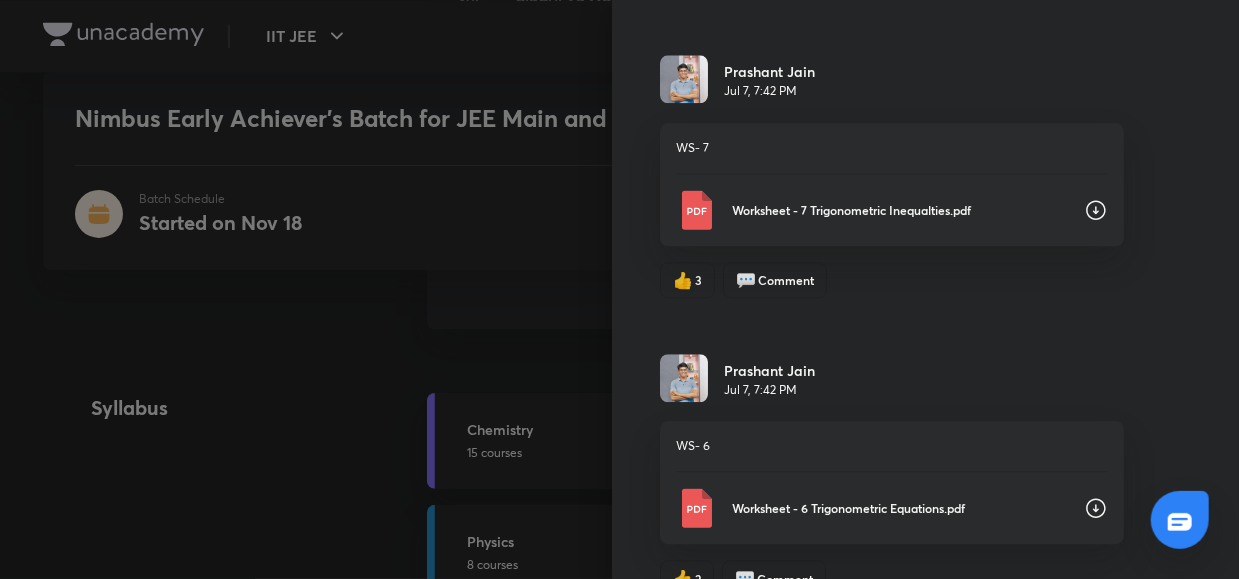 scroll, scrollTop: 2219, scrollLeft: 0, axis: vertical 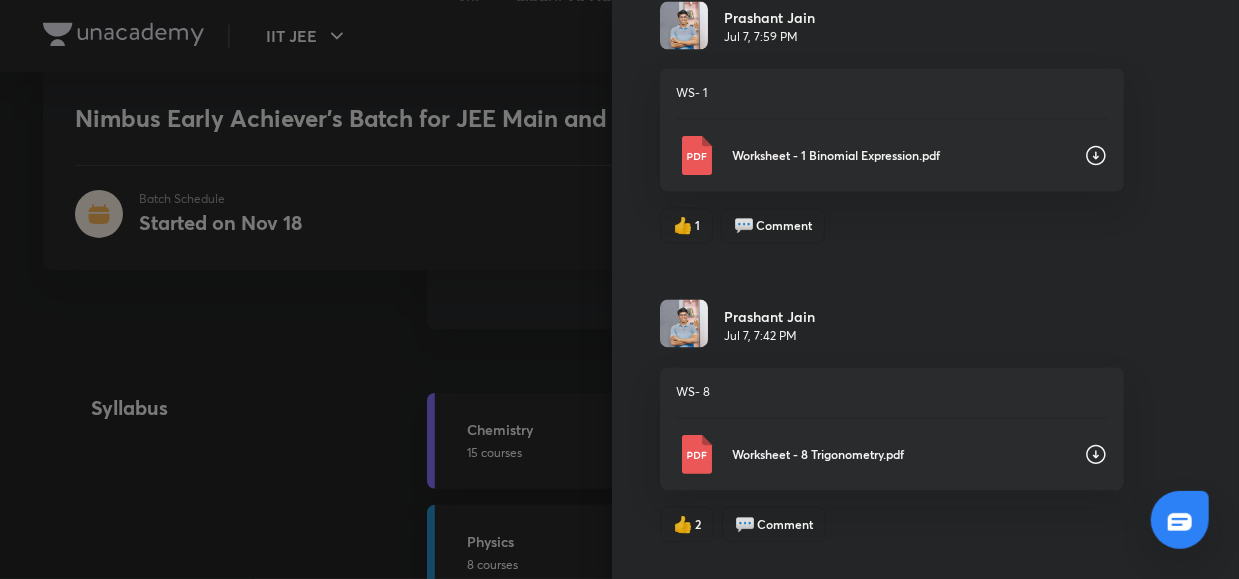 click 